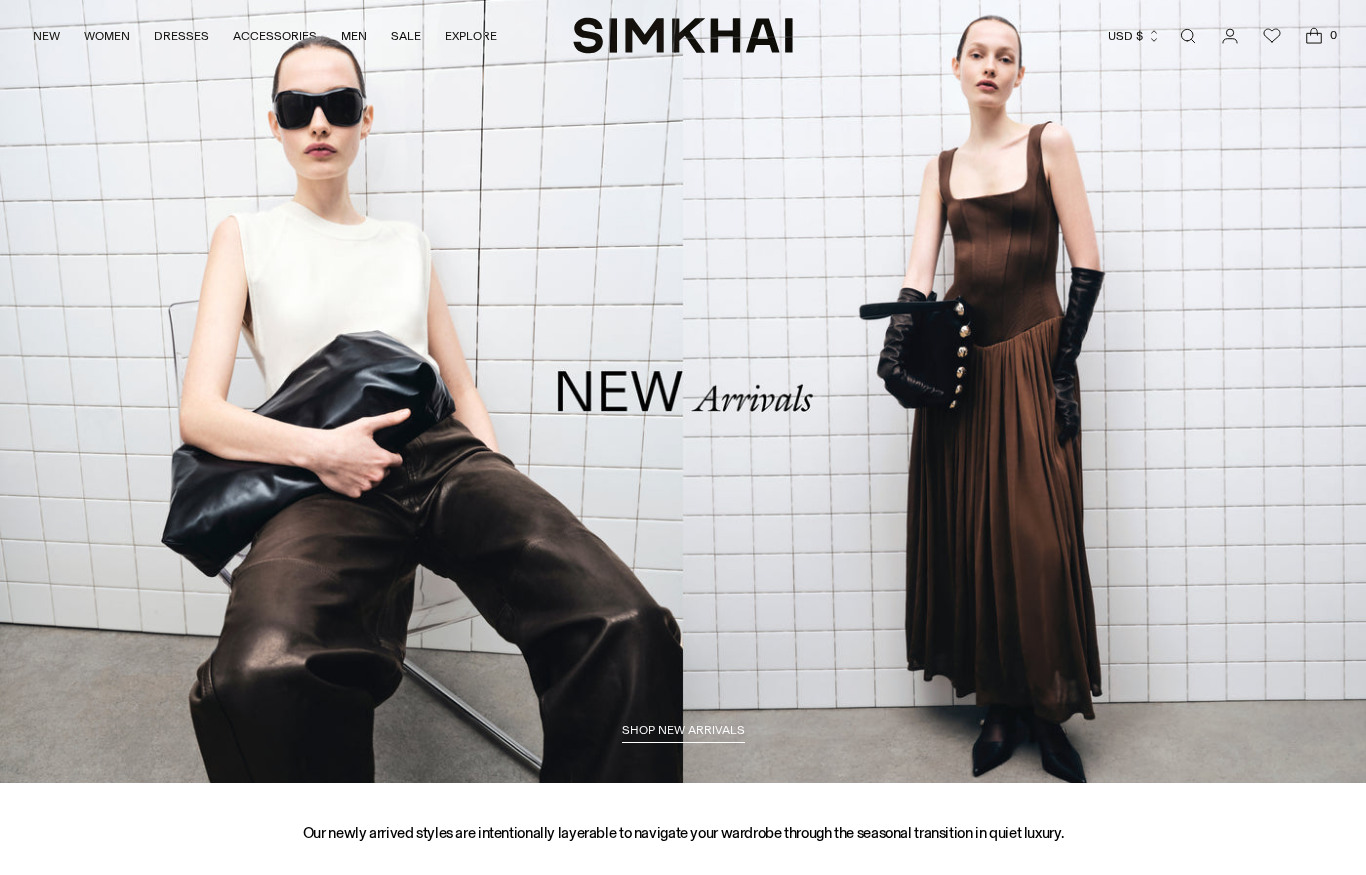 scroll, scrollTop: 0, scrollLeft: 0, axis: both 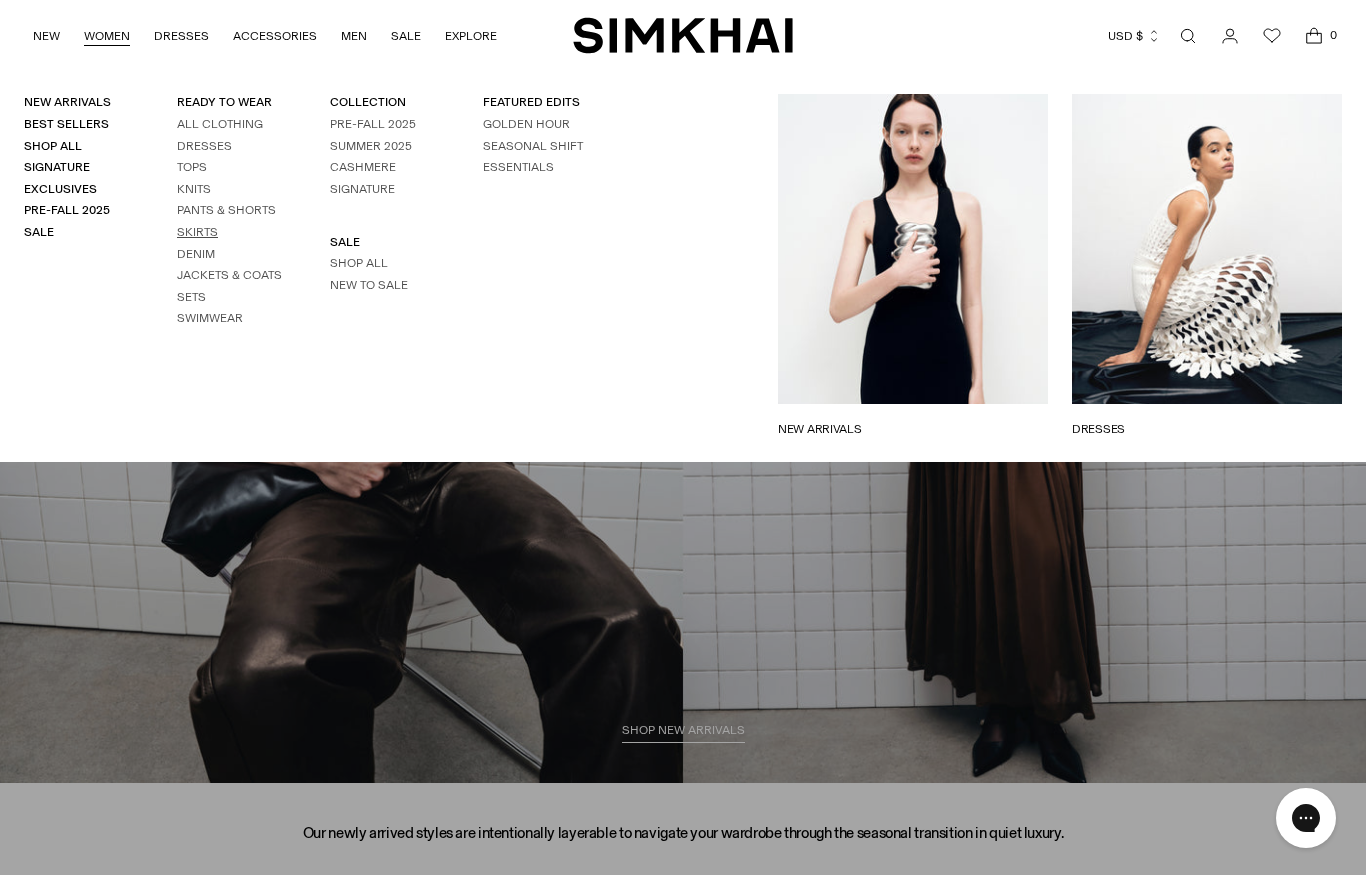 click on "Skirts" at bounding box center [197, 232] 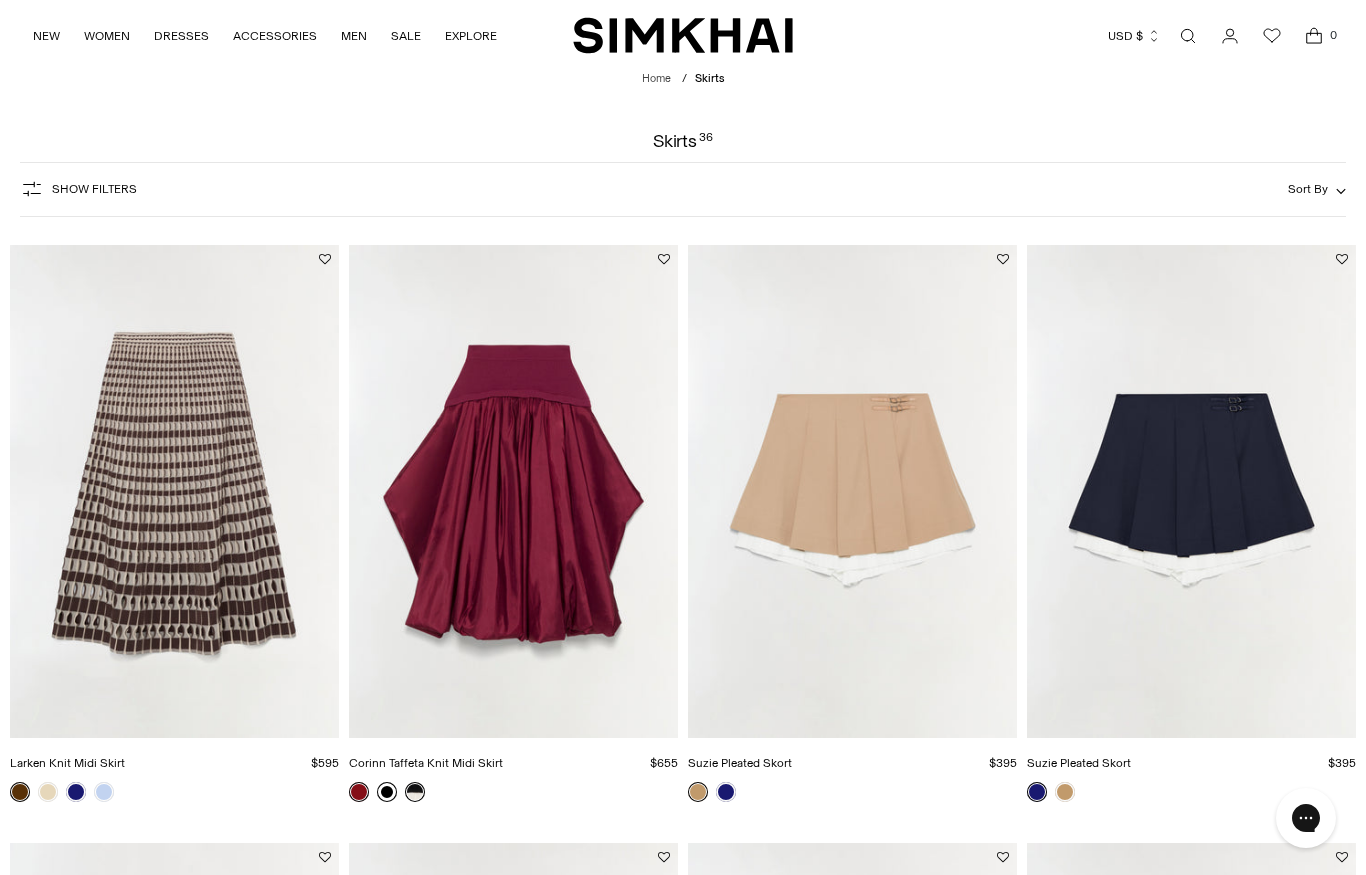 scroll, scrollTop: 0, scrollLeft: 0, axis: both 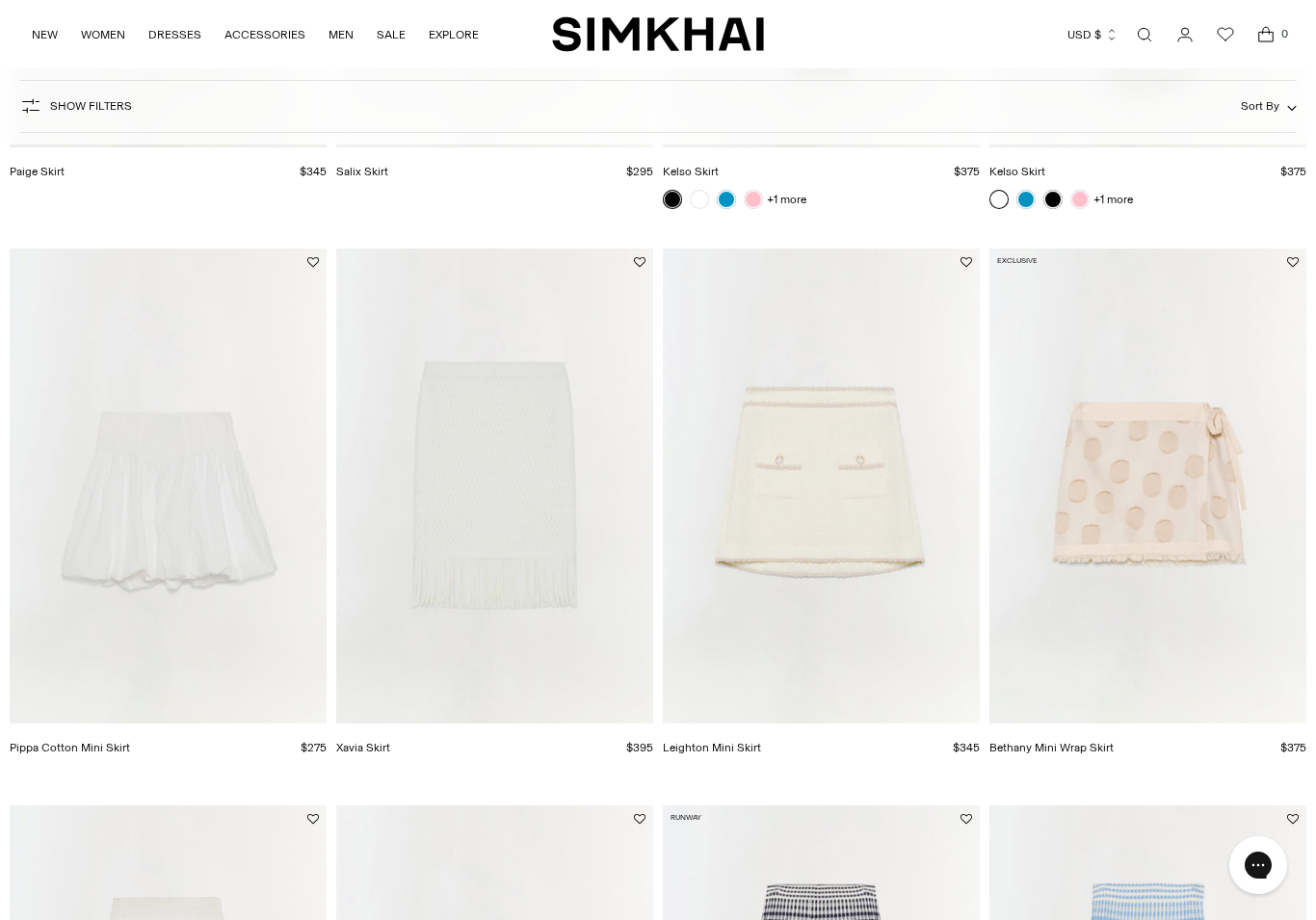 click at bounding box center (168, 486) 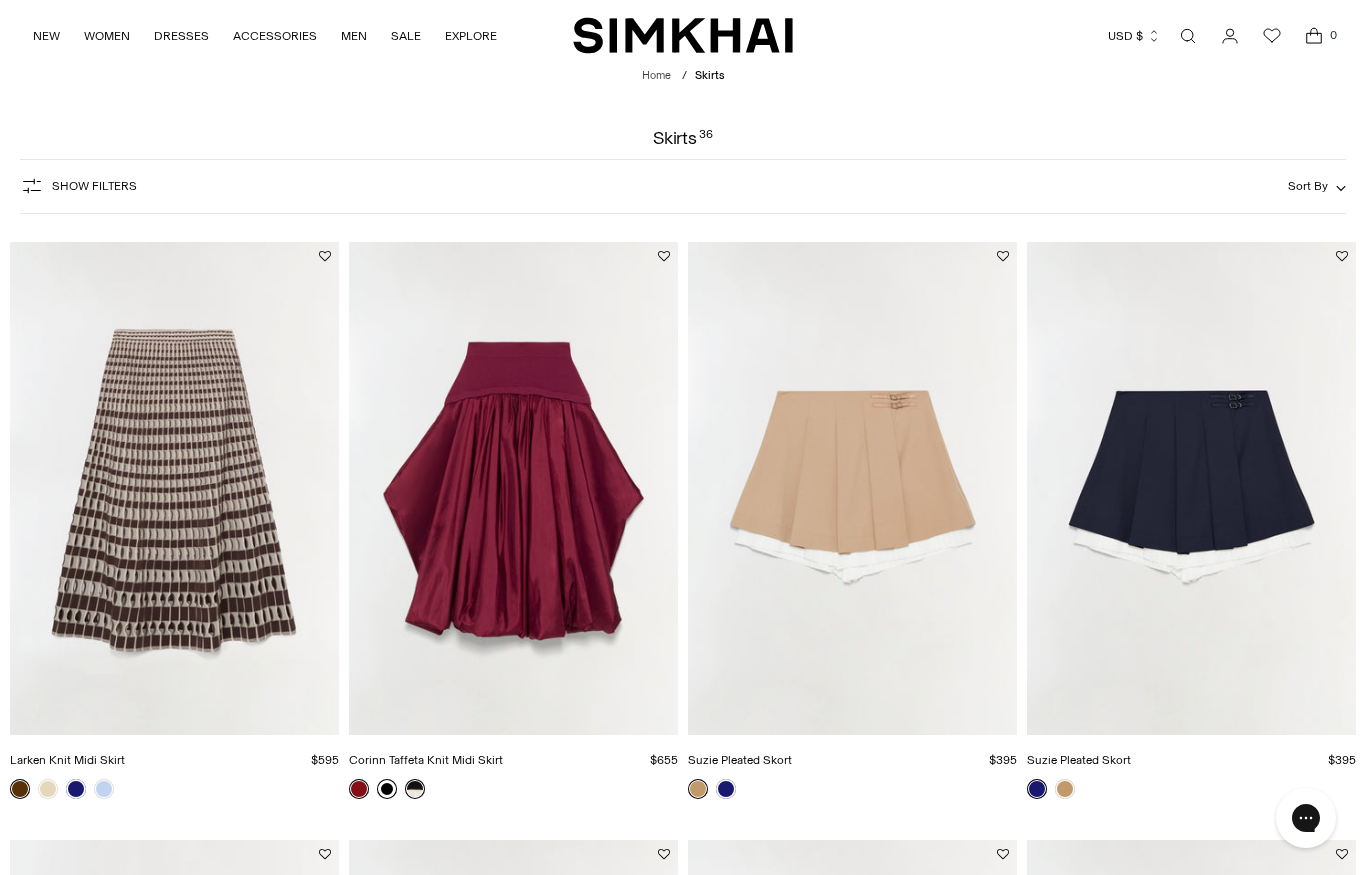 scroll, scrollTop: 0, scrollLeft: 0, axis: both 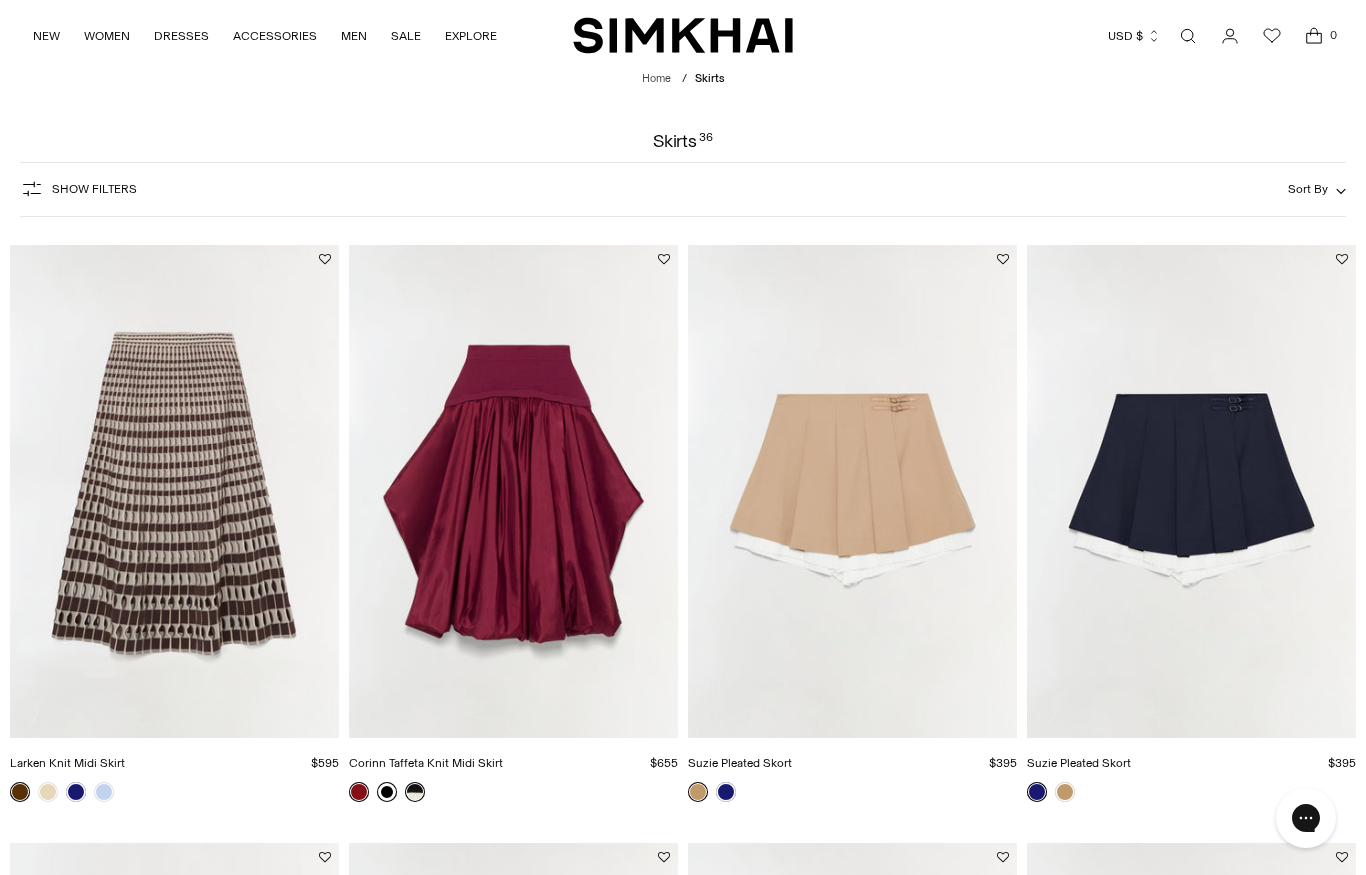 click at bounding box center [1191, 492] 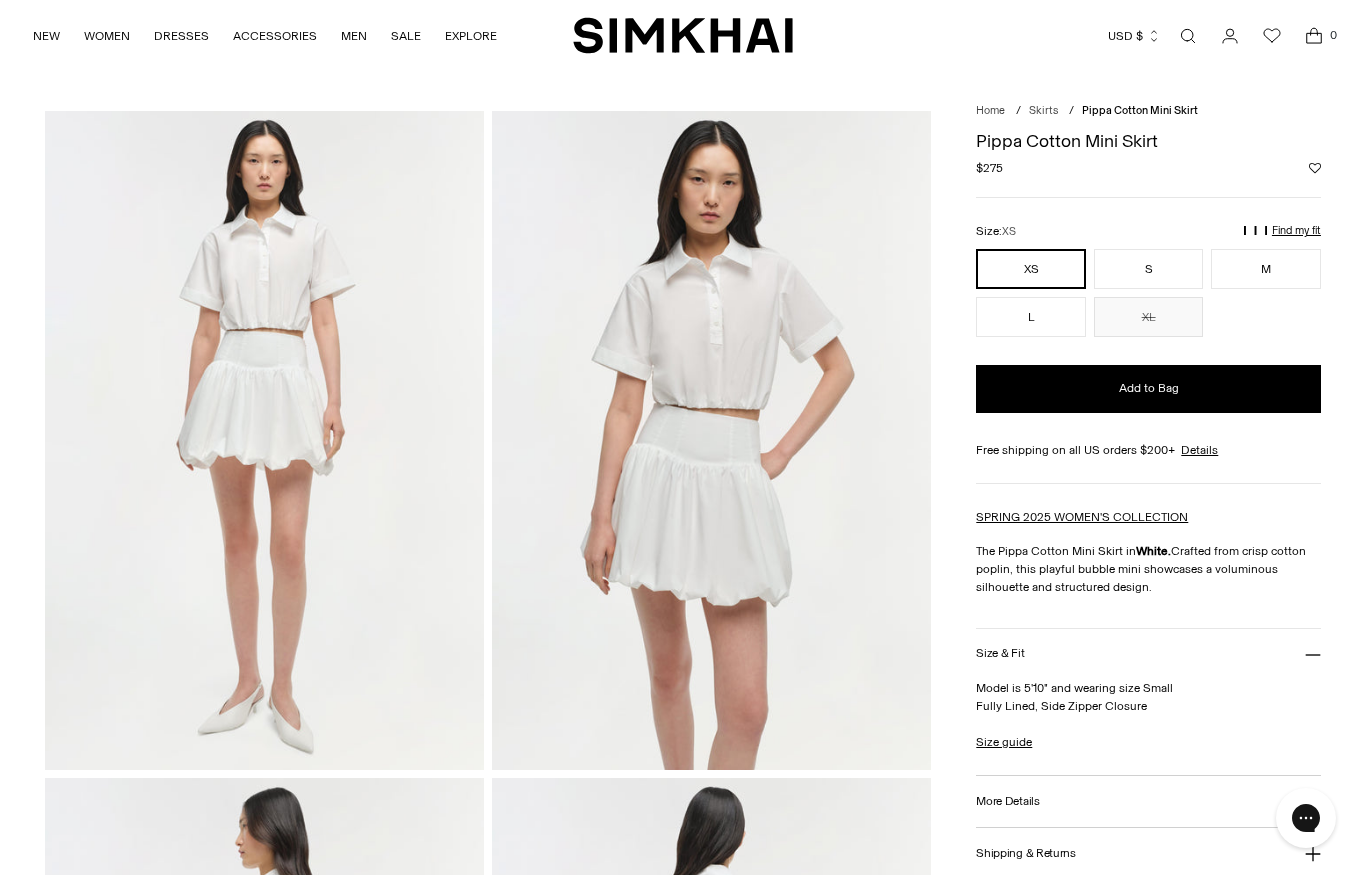 scroll, scrollTop: 0, scrollLeft: 0, axis: both 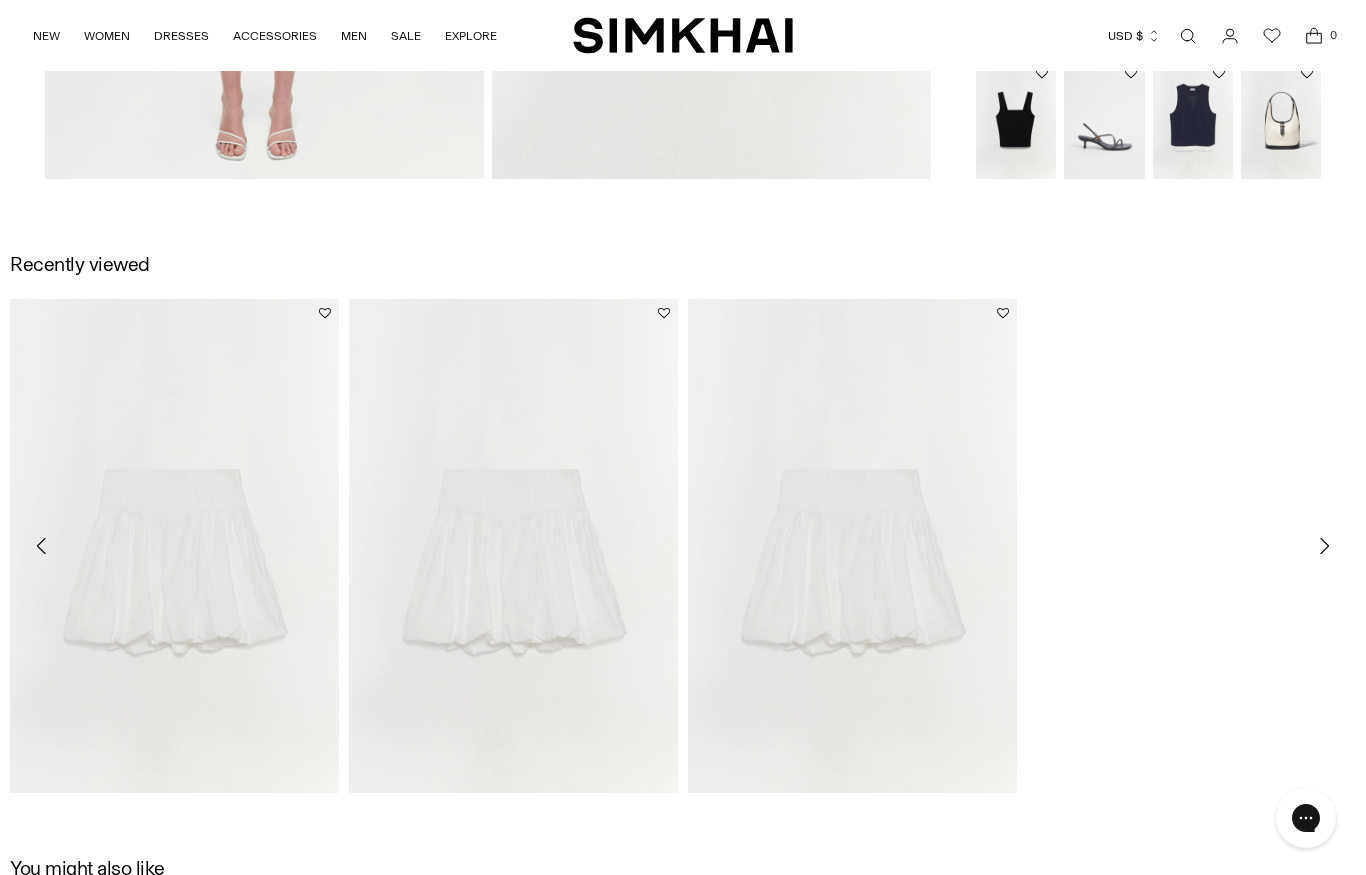 click 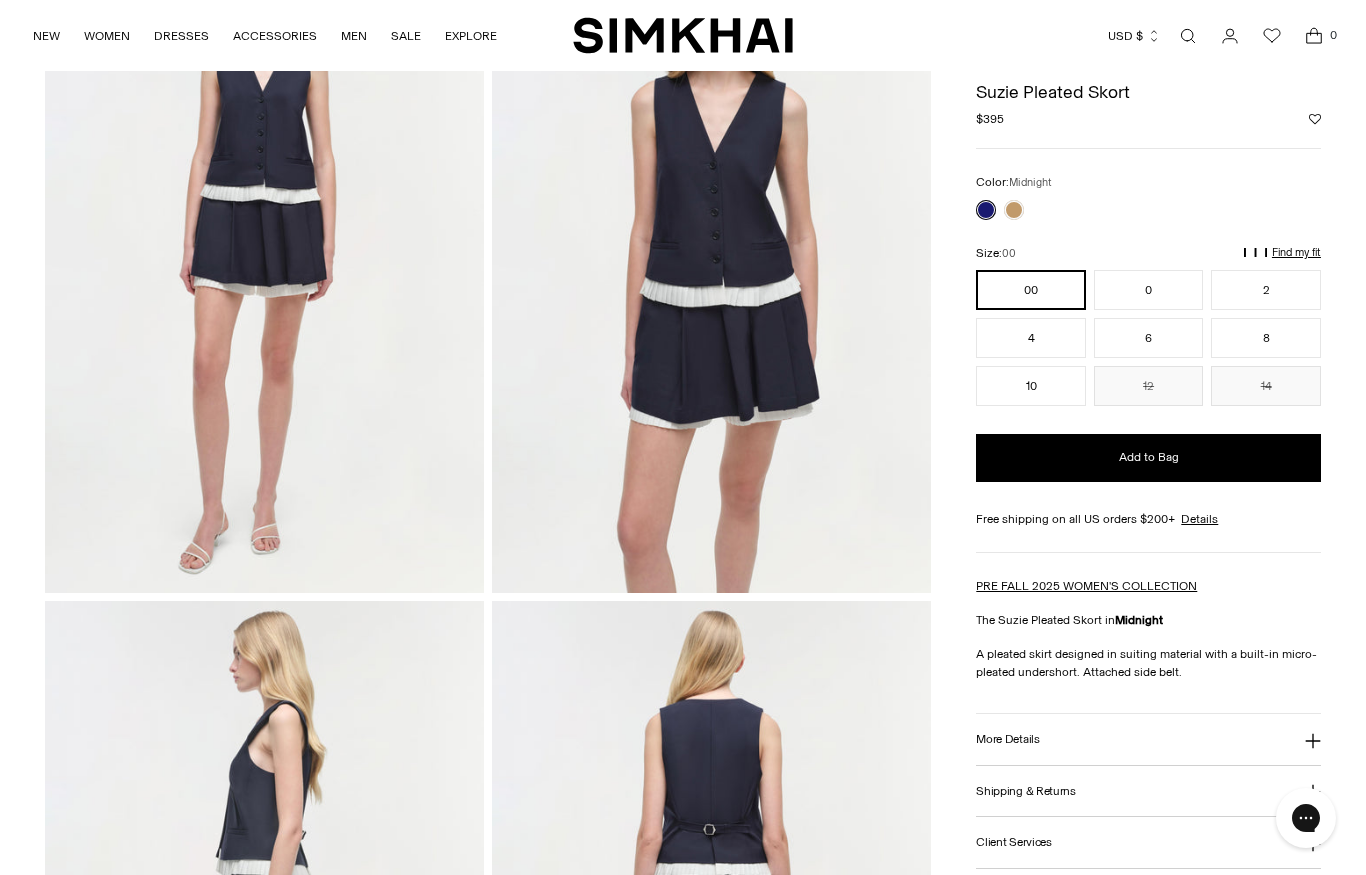 scroll, scrollTop: 0, scrollLeft: 0, axis: both 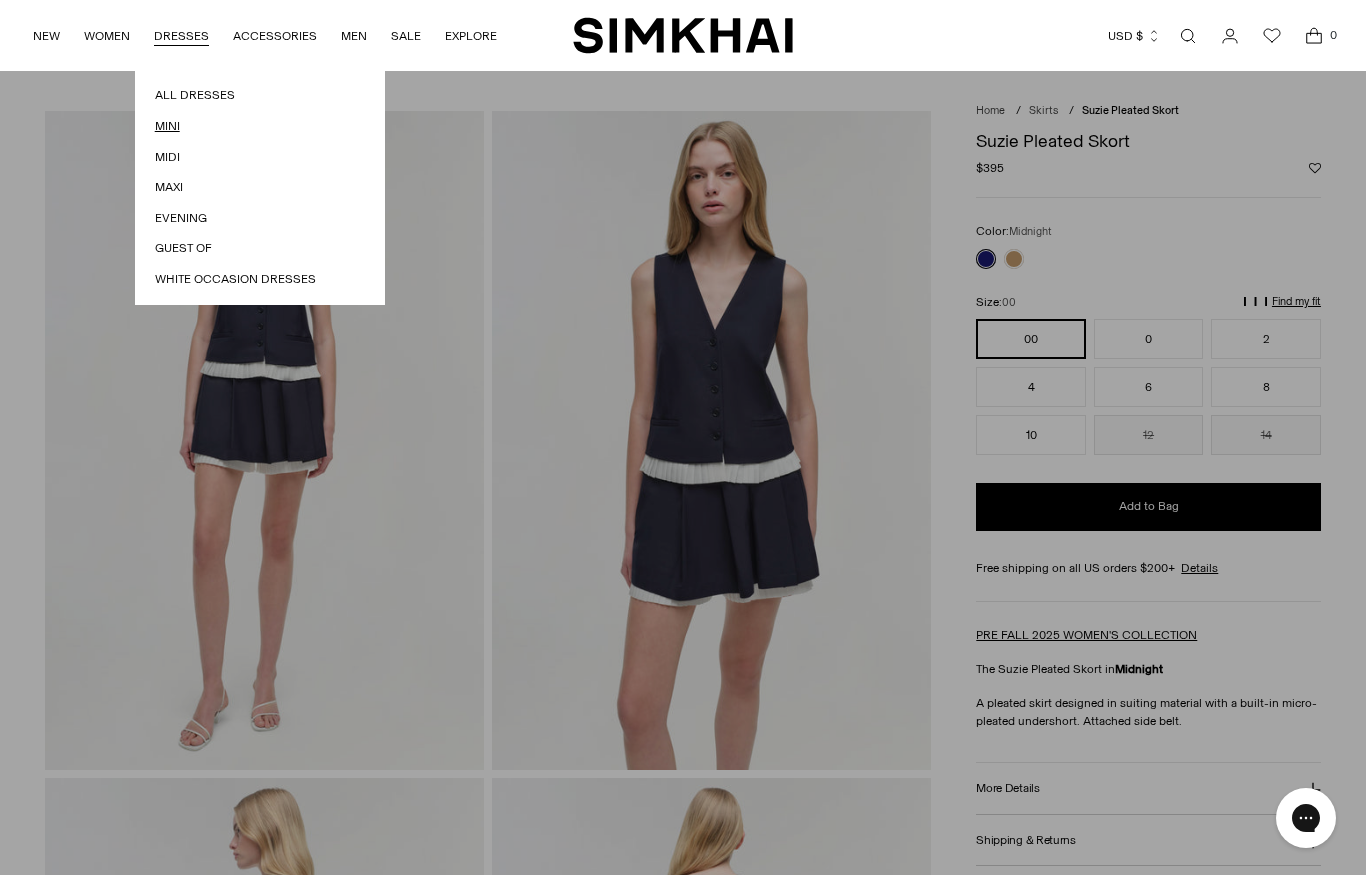 click on "Mini" at bounding box center (260, 126) 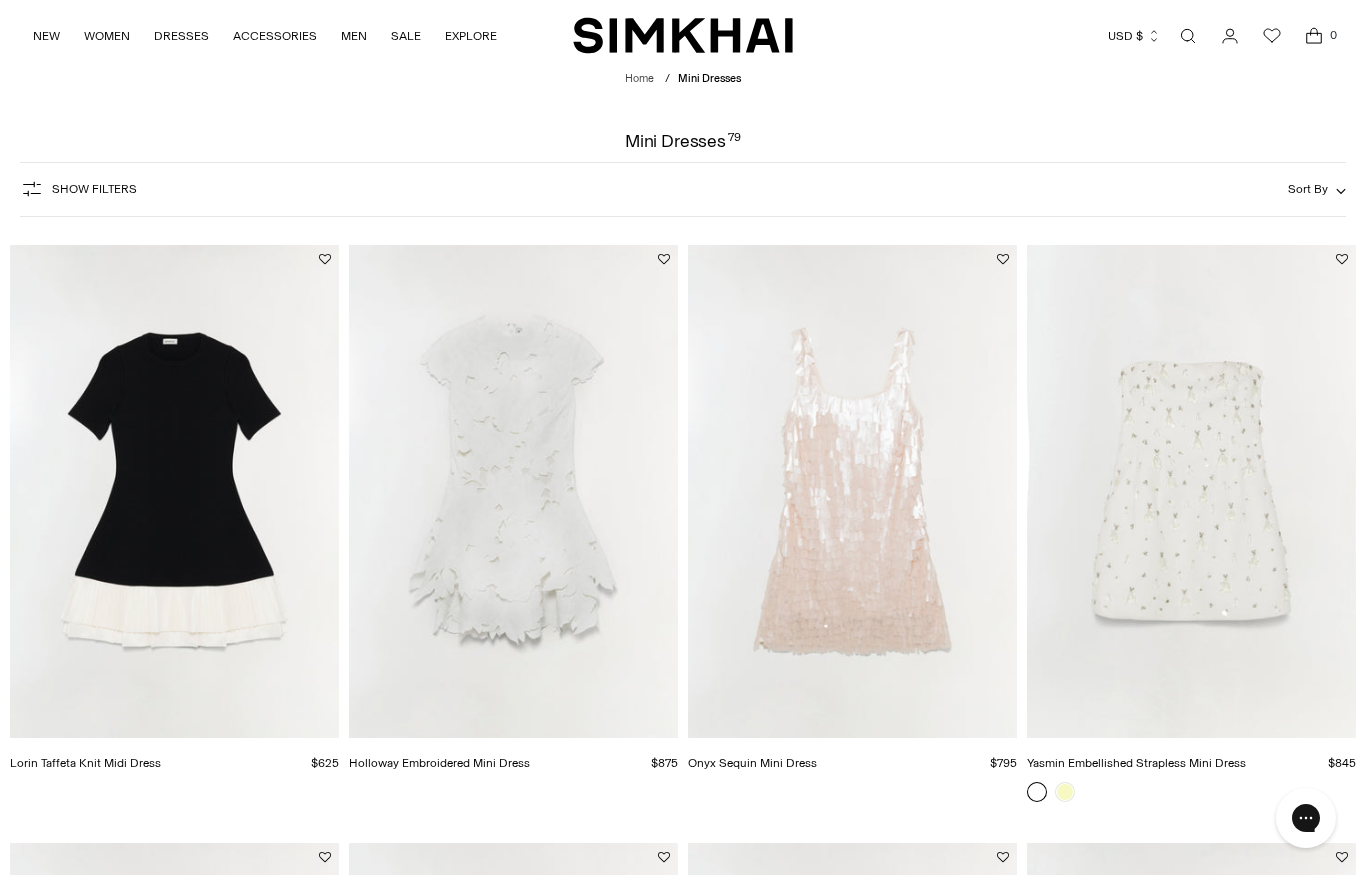 scroll, scrollTop: 0, scrollLeft: 0, axis: both 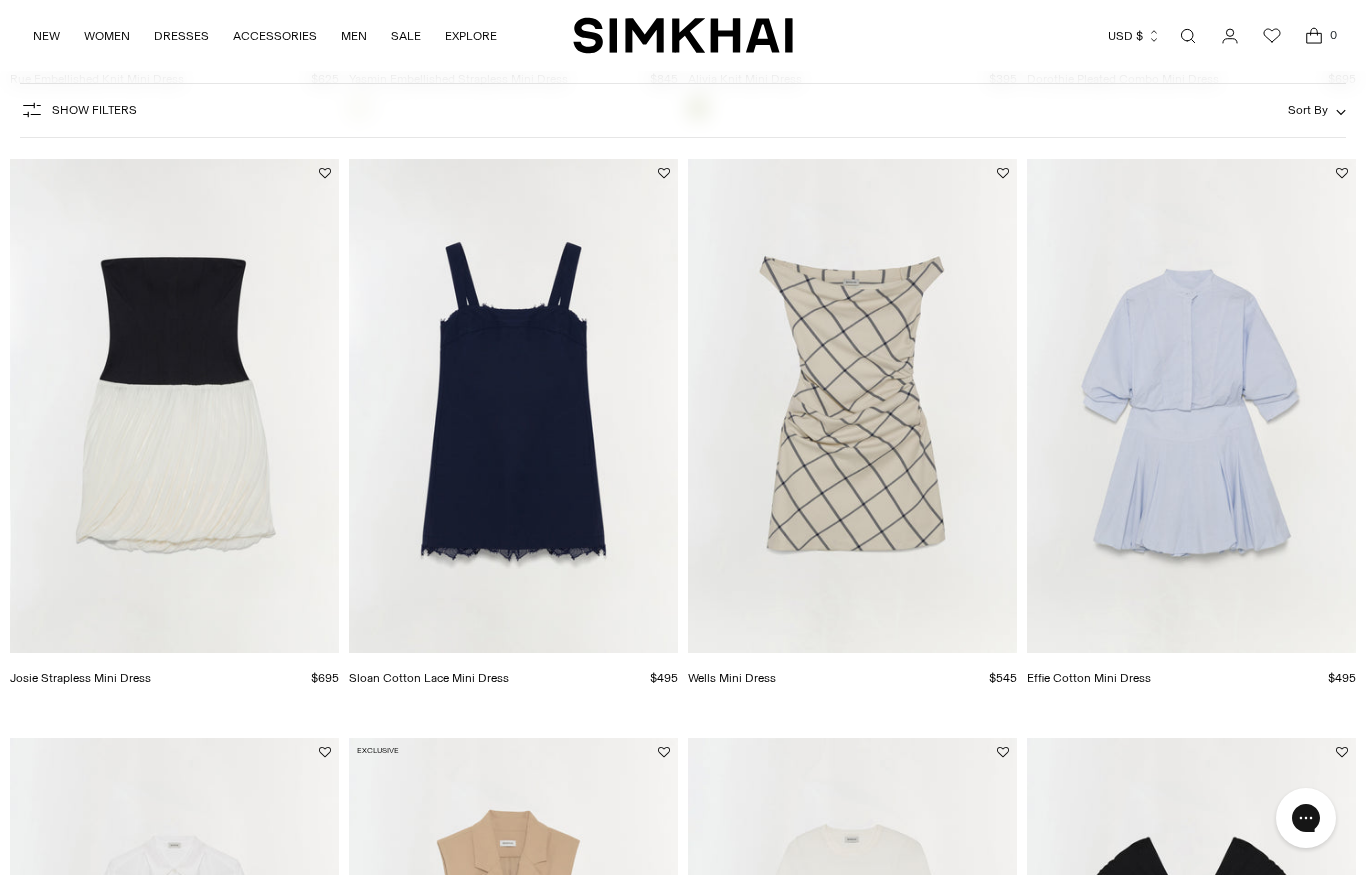 click at bounding box center [1191, 406] 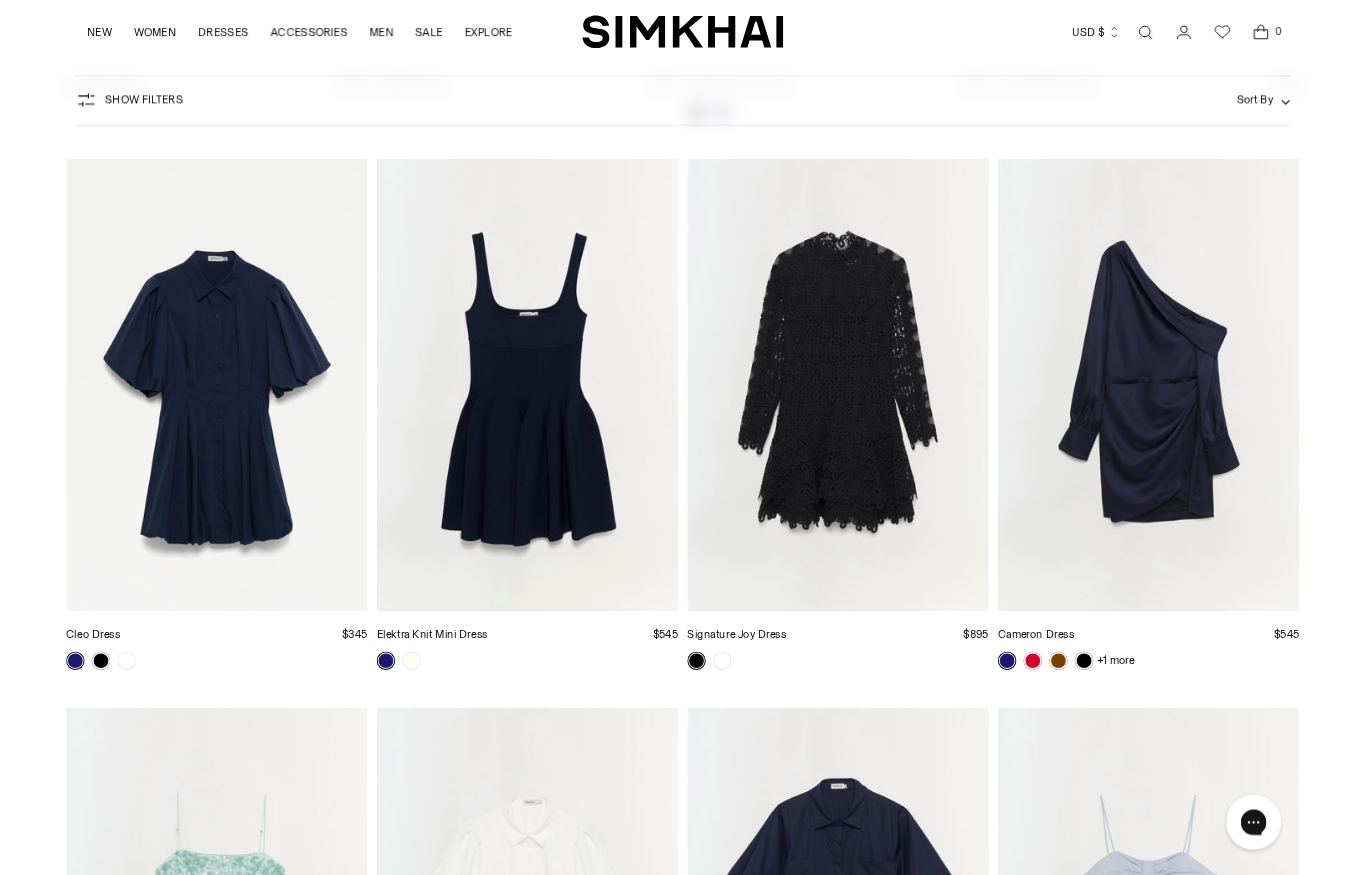 scroll, scrollTop: 6627, scrollLeft: 0, axis: vertical 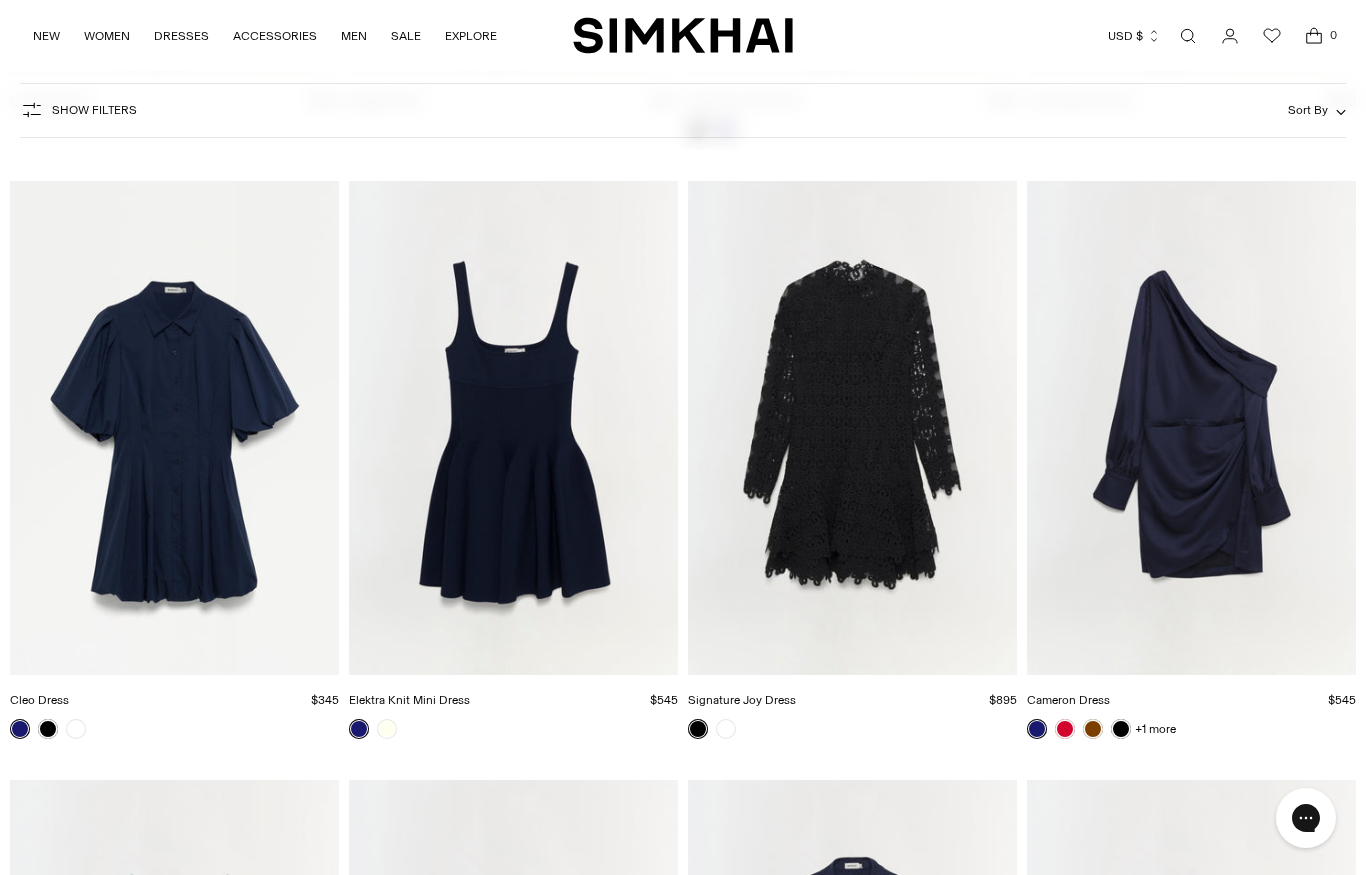 click at bounding box center (174, 428) 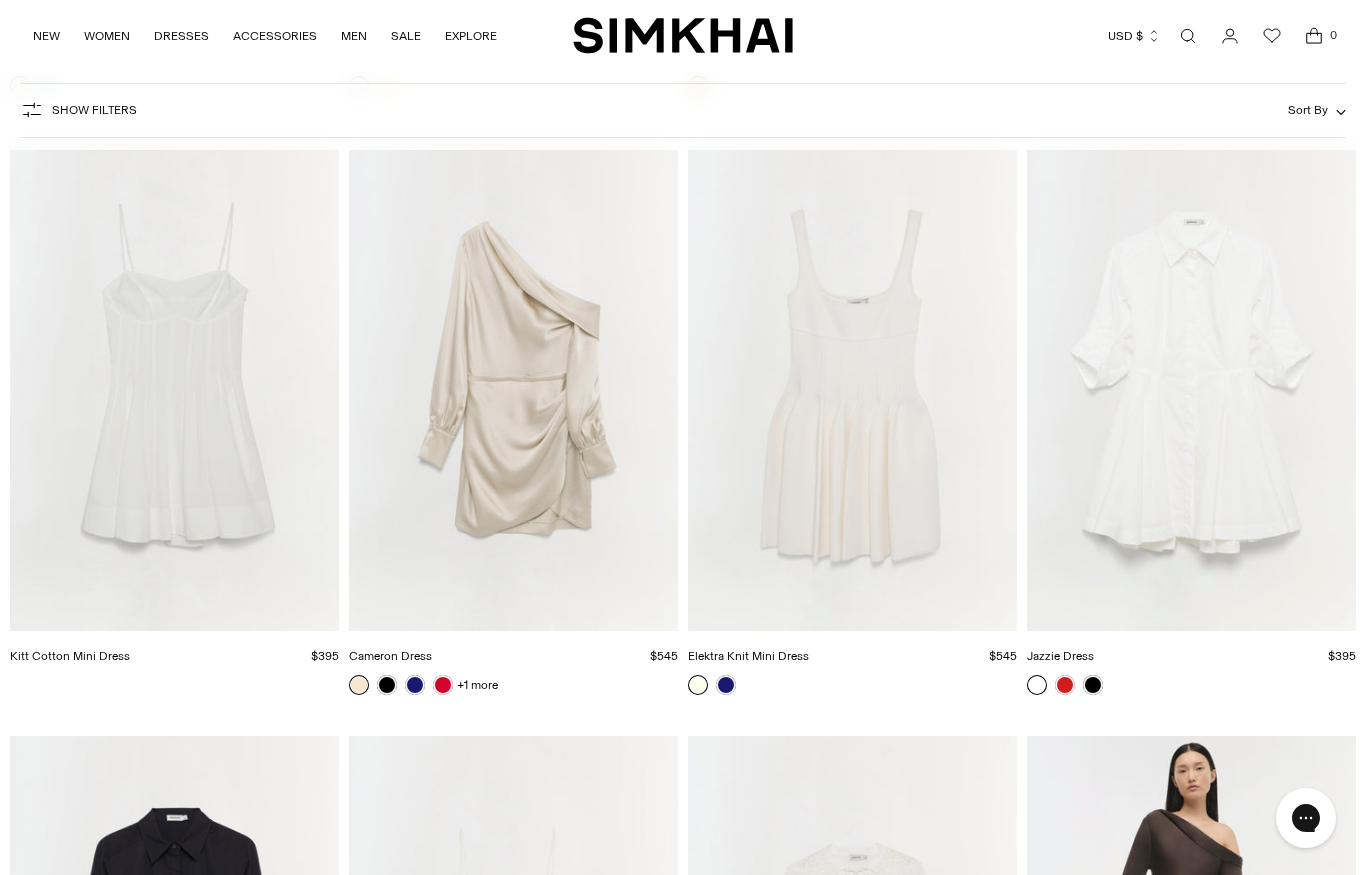 scroll, scrollTop: 8971, scrollLeft: 0, axis: vertical 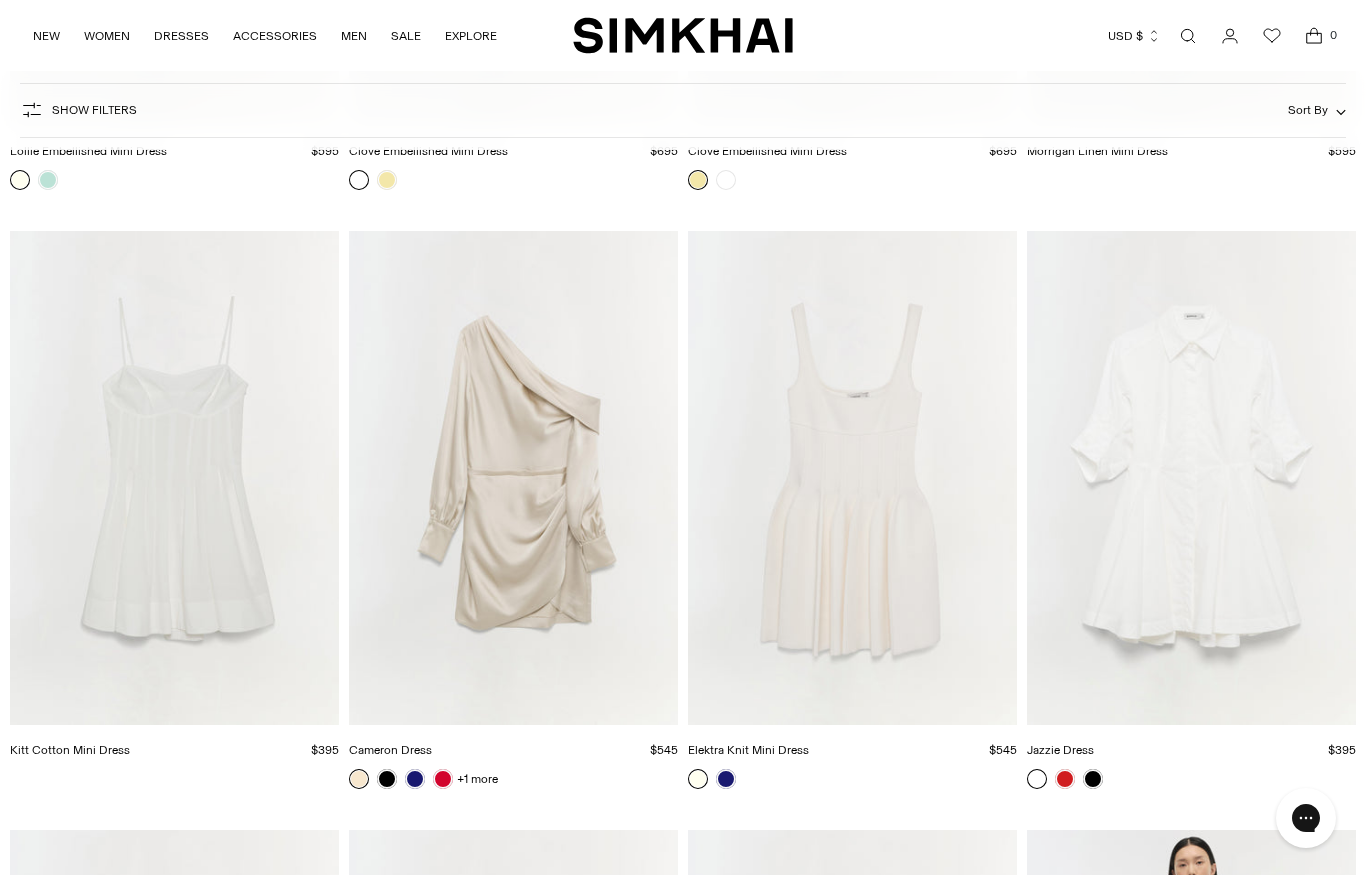 click at bounding box center [1191, 478] 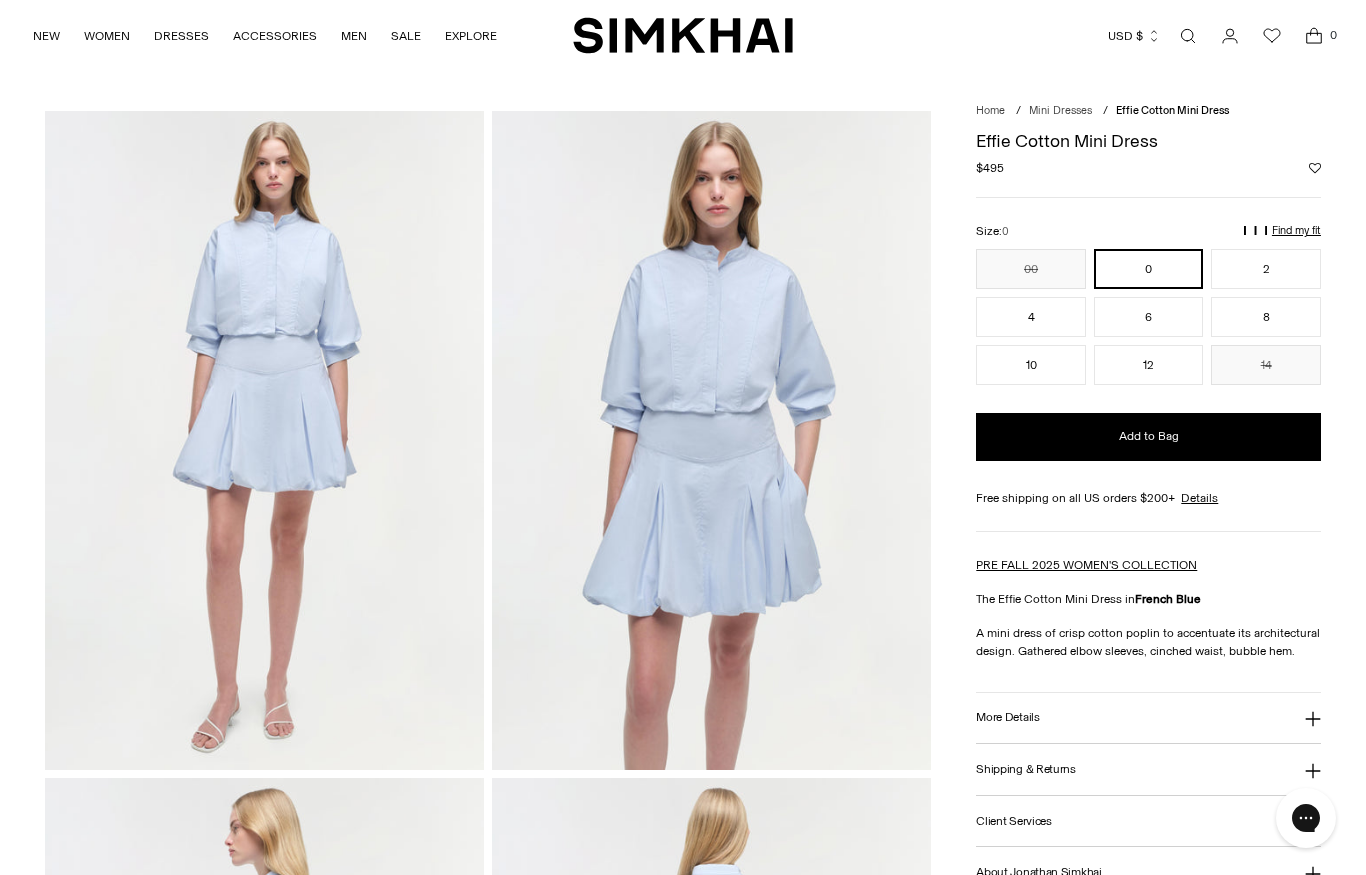 scroll, scrollTop: 0, scrollLeft: 0, axis: both 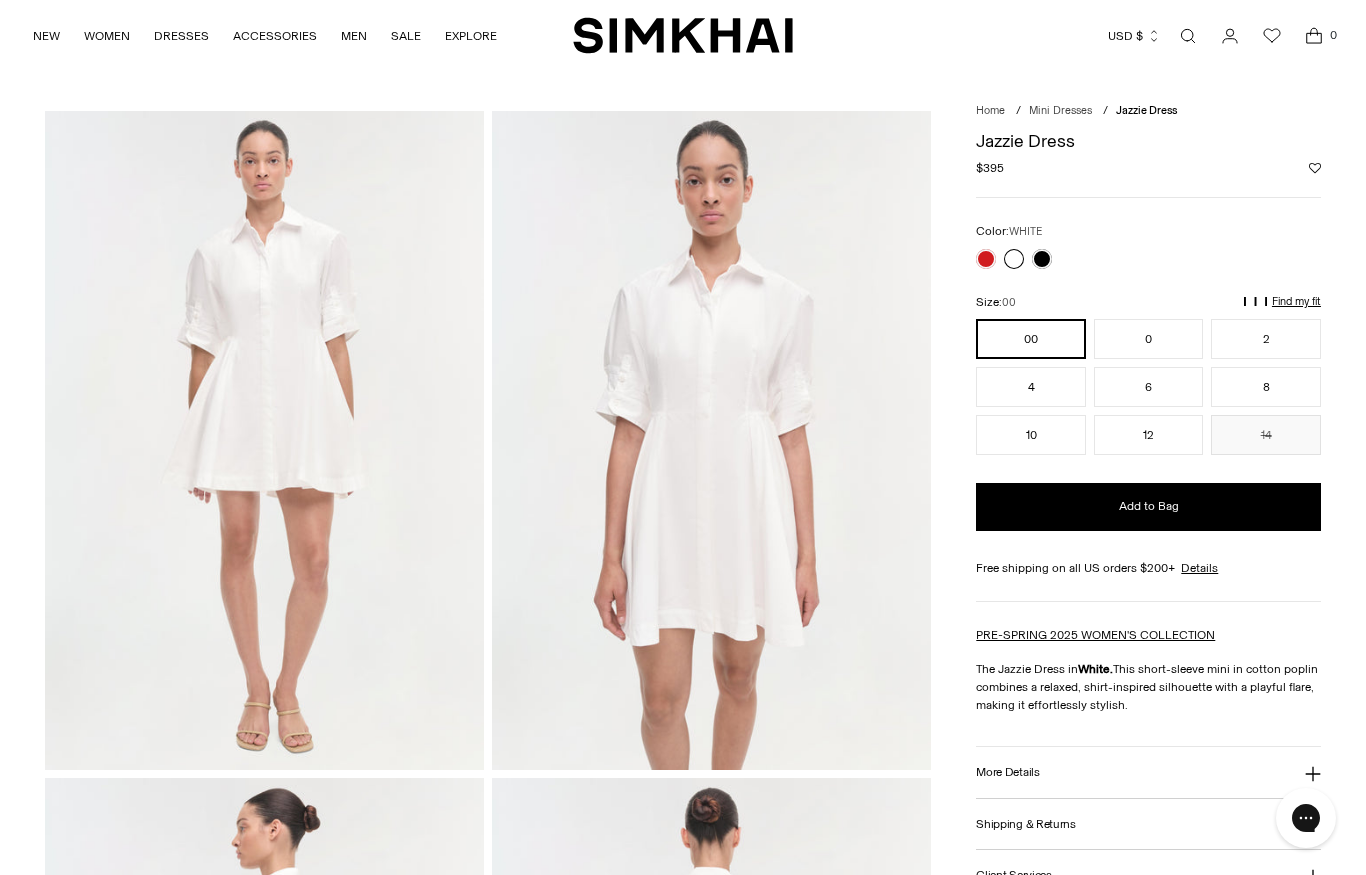 click on "Home
/
Mini Dresses
/
Jazzie Dress
Jazzie Dress
Regular price
$395
Unit price
/ per" at bounding box center [683, 1107] 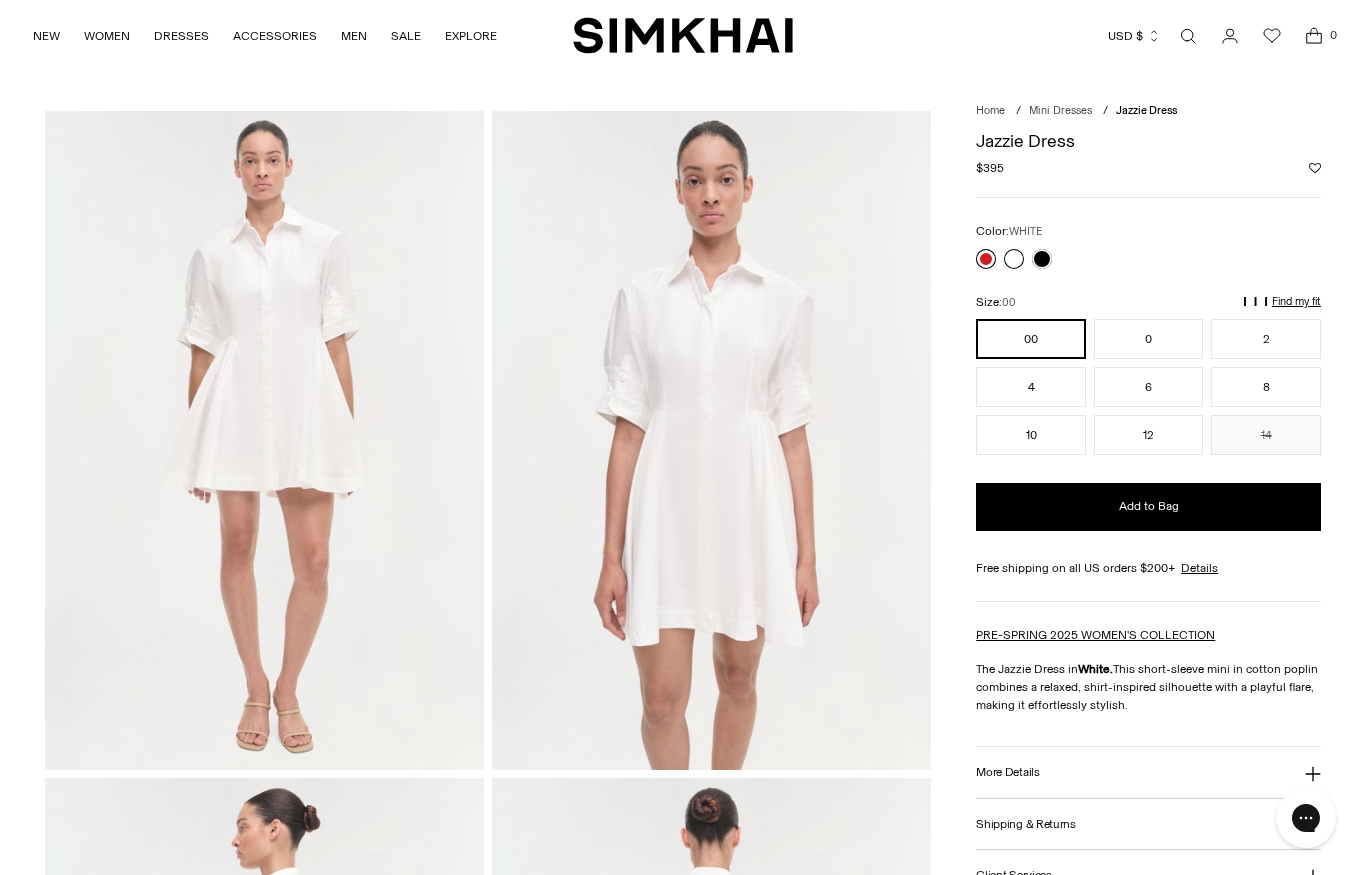 click at bounding box center [986, 259] 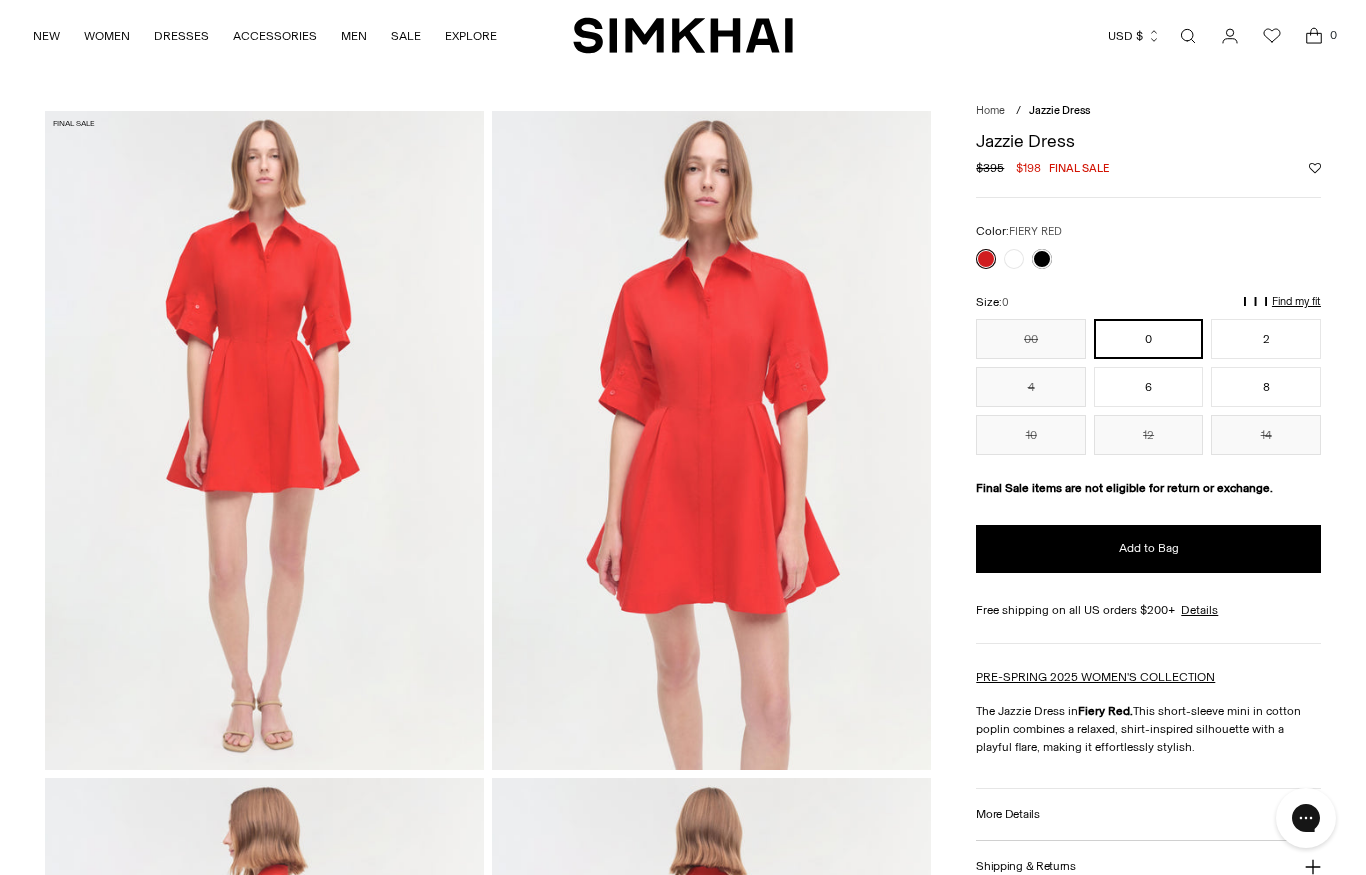 scroll, scrollTop: 0, scrollLeft: 0, axis: both 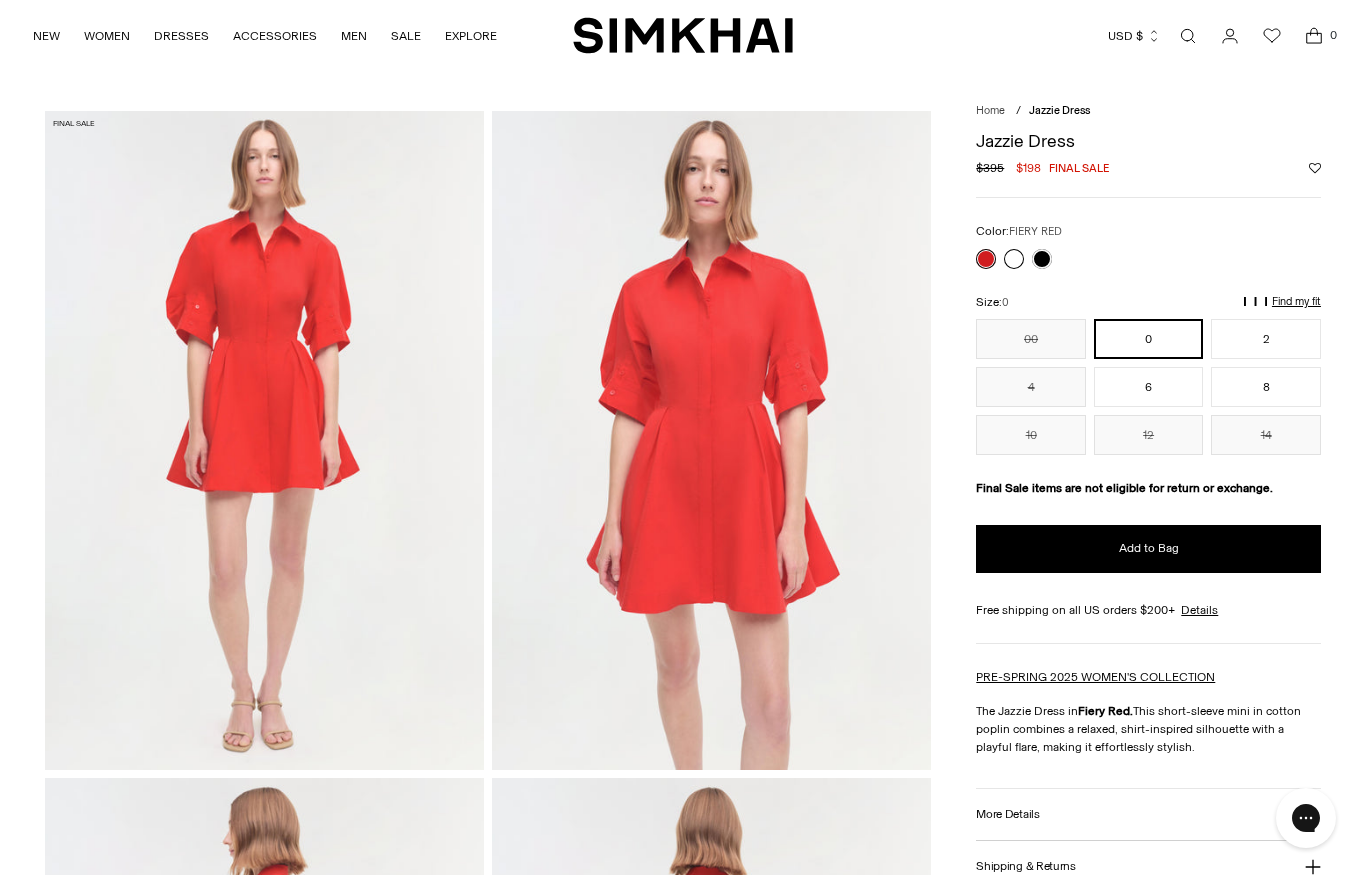 click at bounding box center (1014, 259) 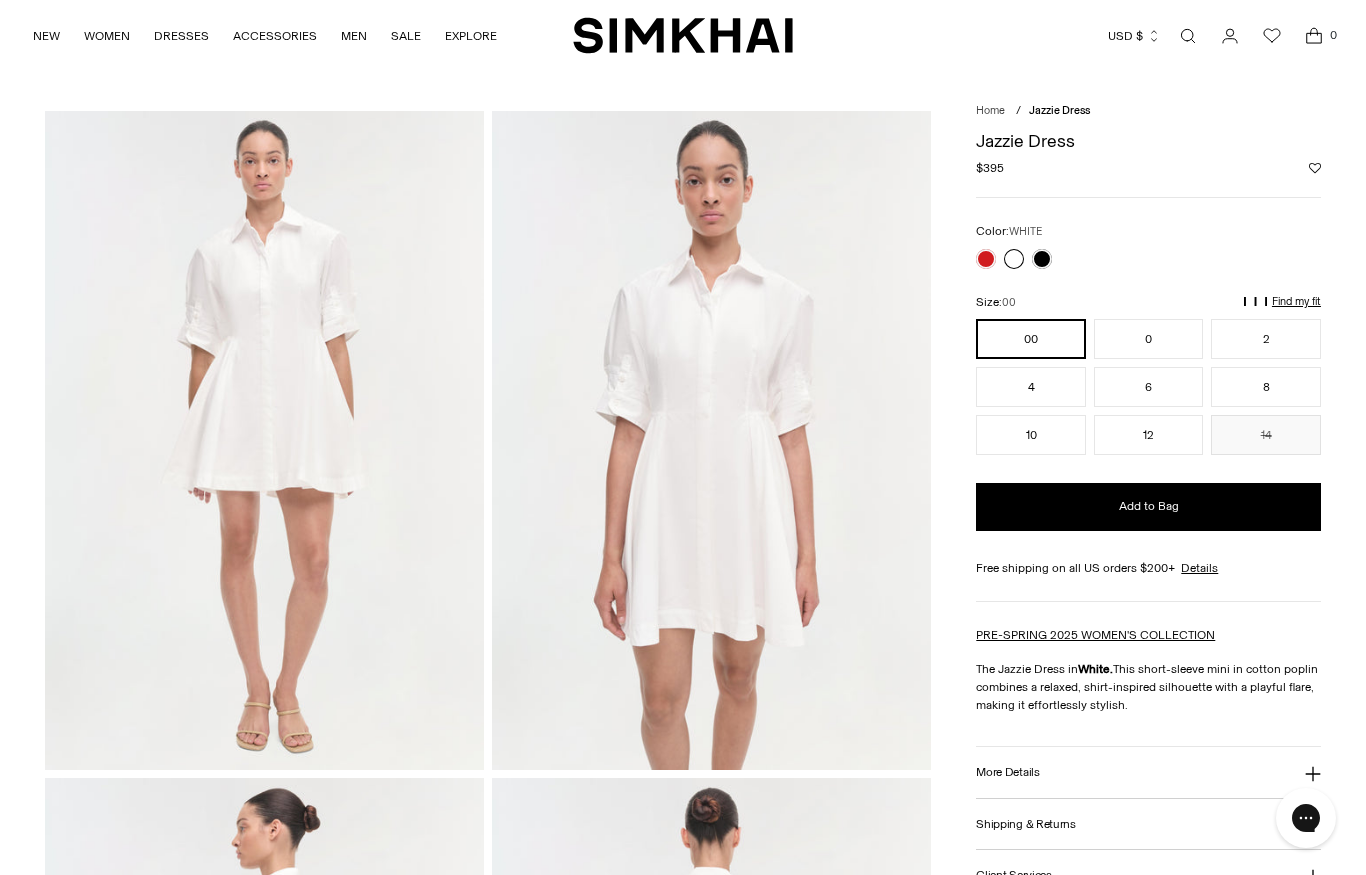 scroll, scrollTop: 0, scrollLeft: 0, axis: both 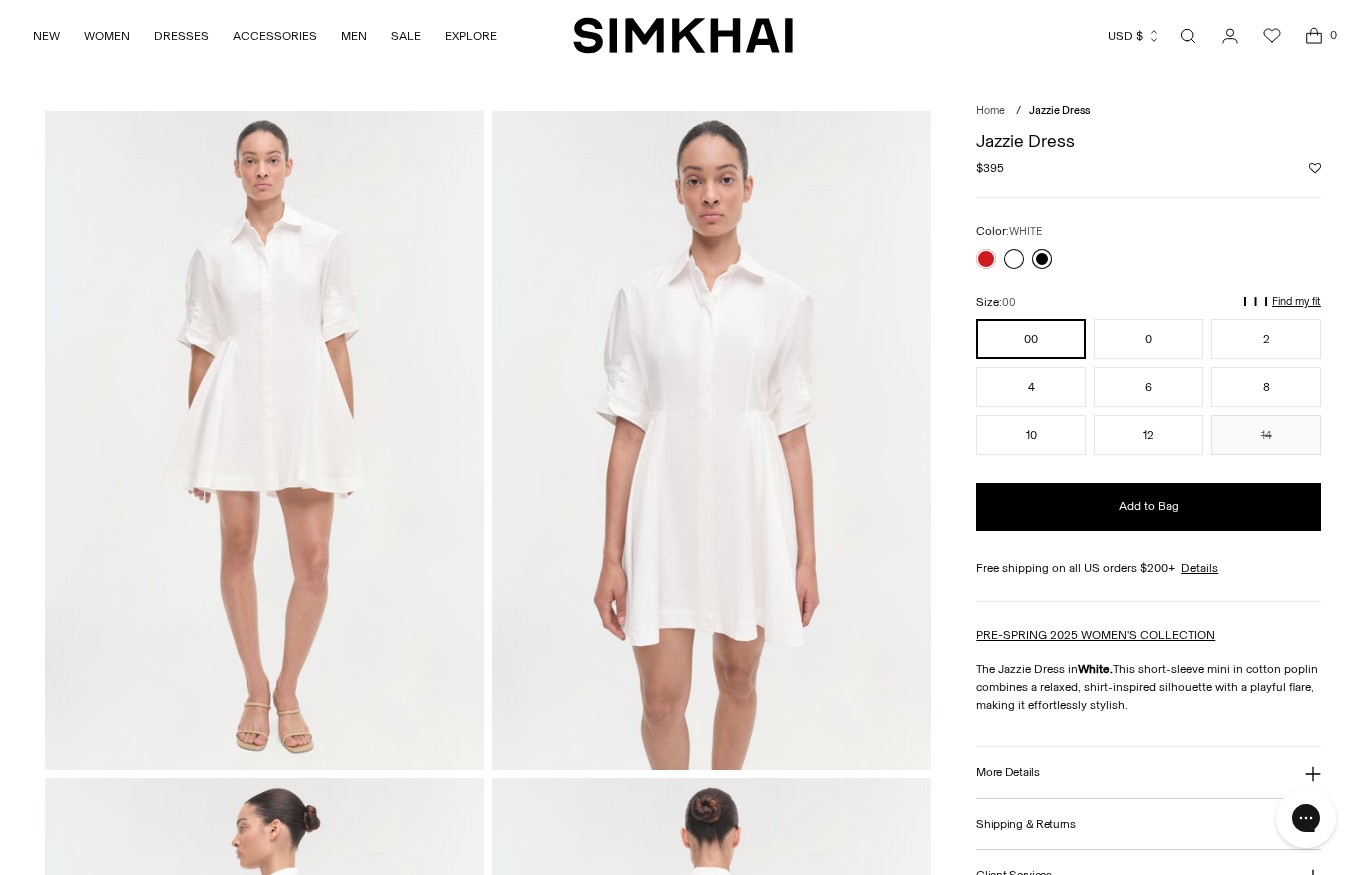 click at bounding box center (1042, 259) 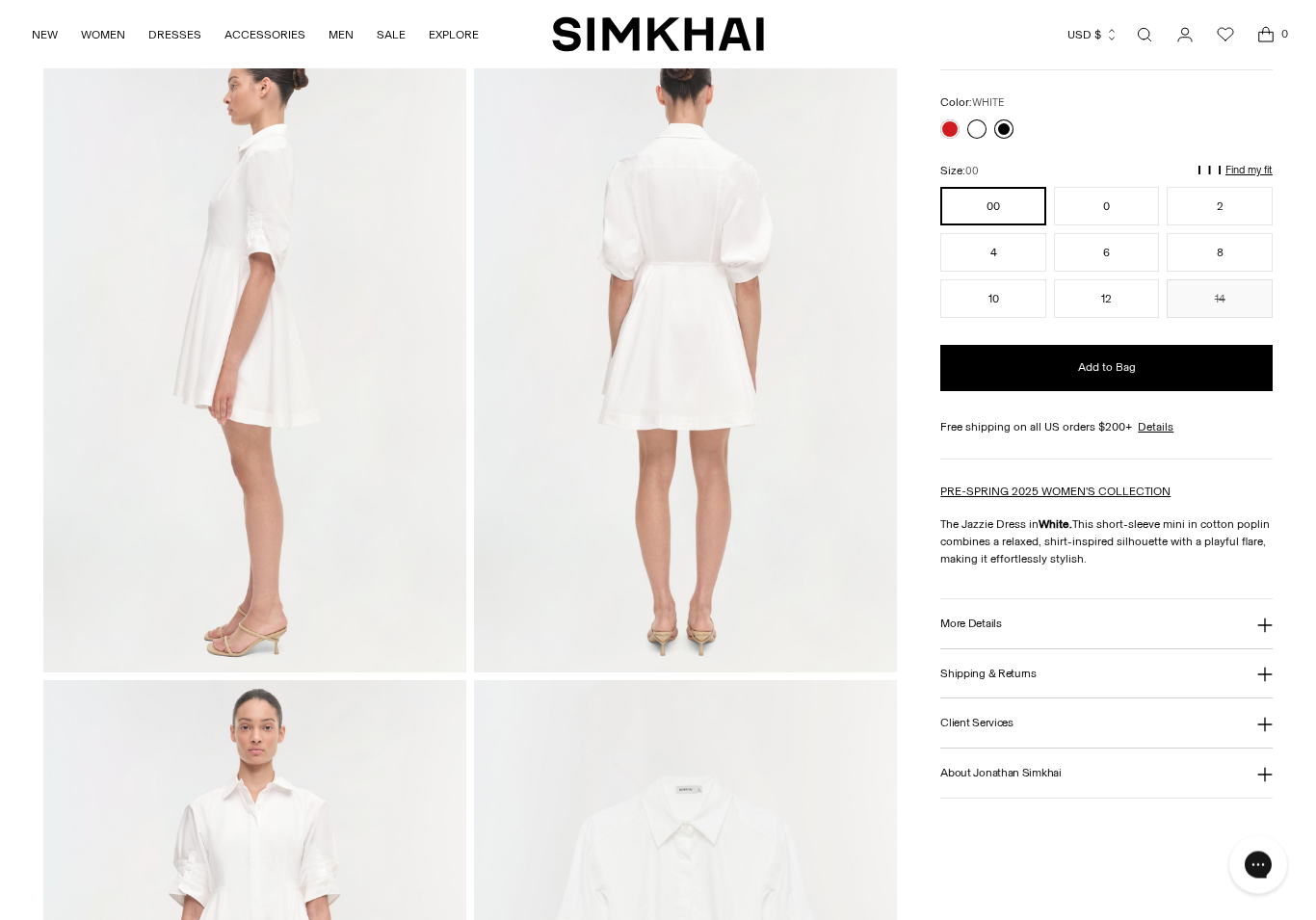 scroll, scrollTop: 715, scrollLeft: 0, axis: vertical 